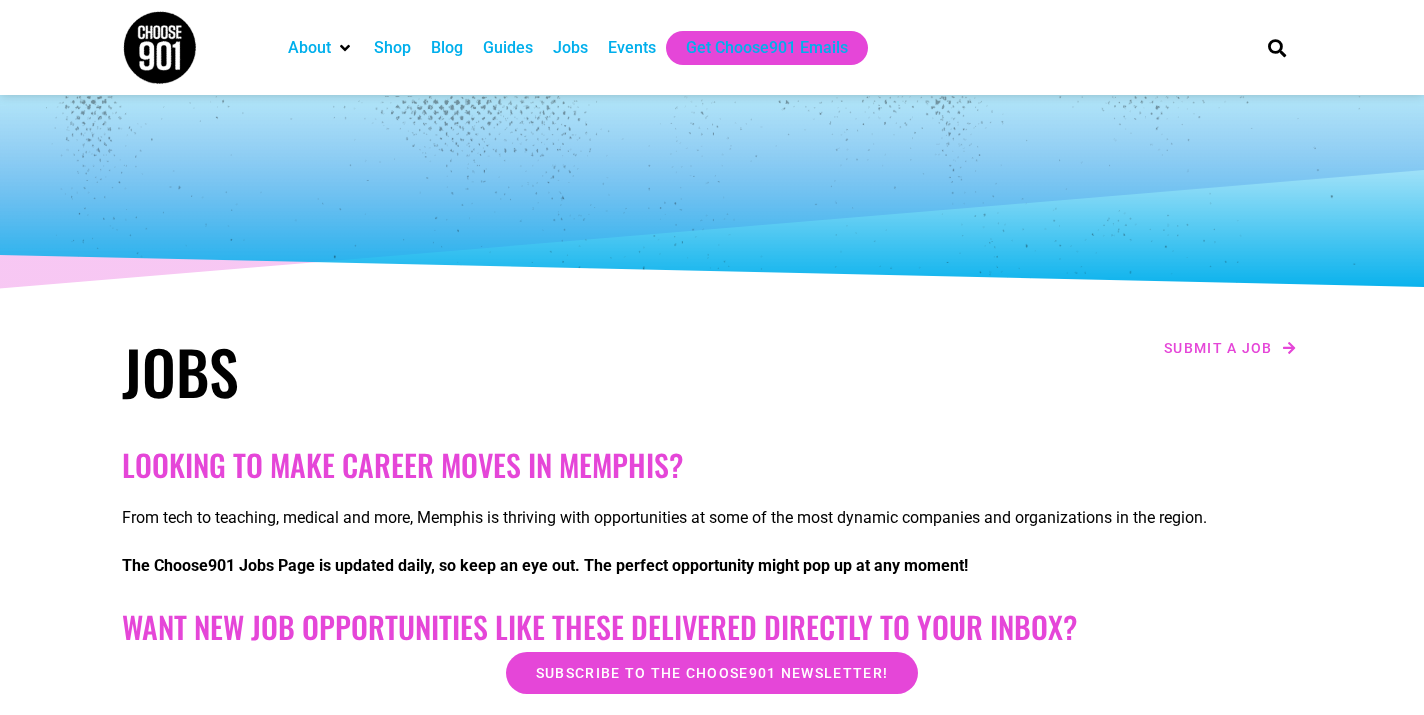scroll, scrollTop: 25, scrollLeft: 0, axis: vertical 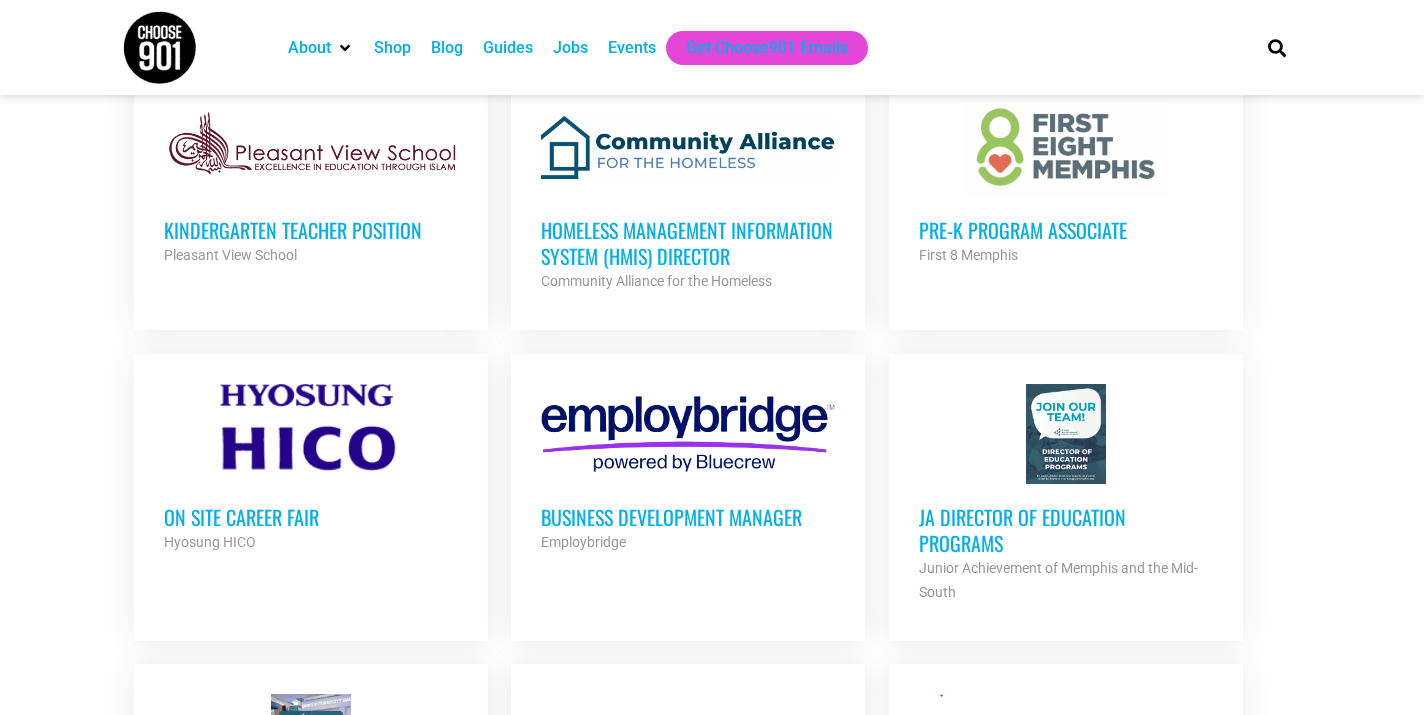 click on "JA Director of Education Programs" at bounding box center [1066, 530] 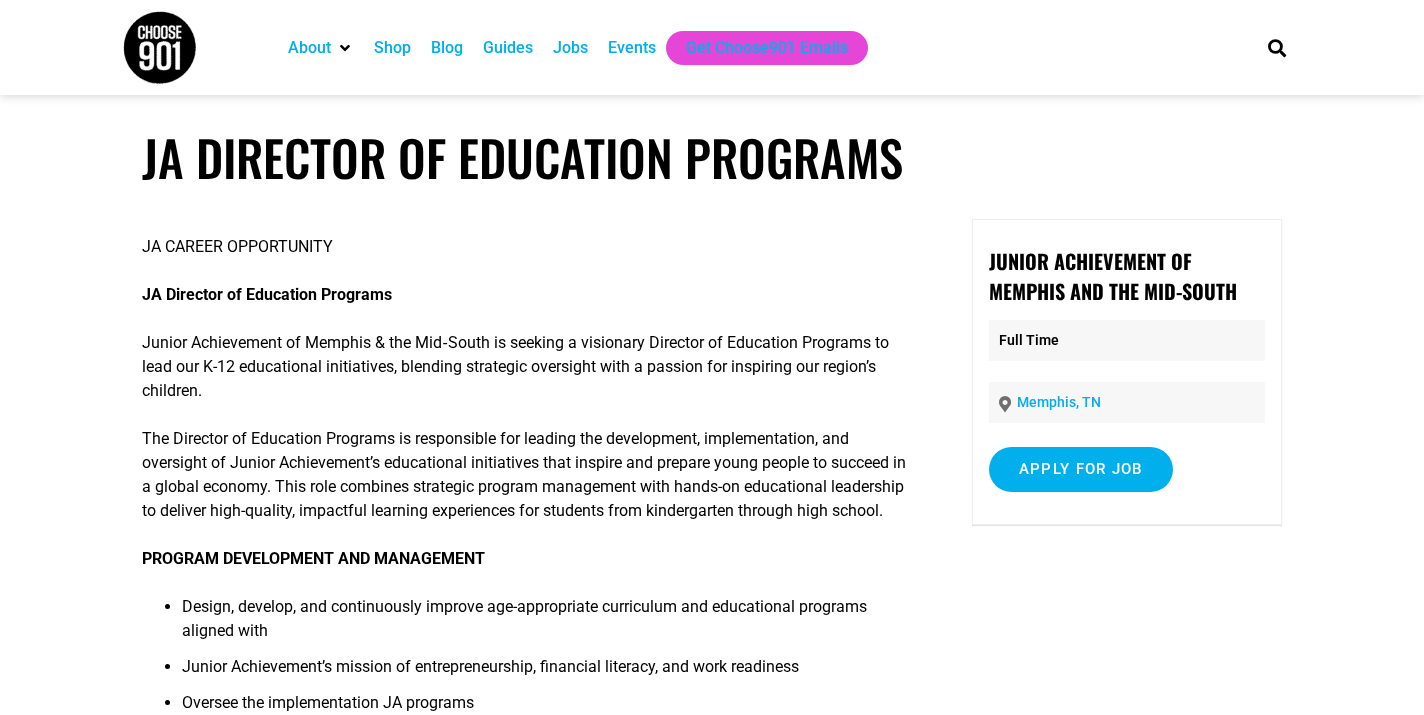 scroll, scrollTop: 0, scrollLeft: 0, axis: both 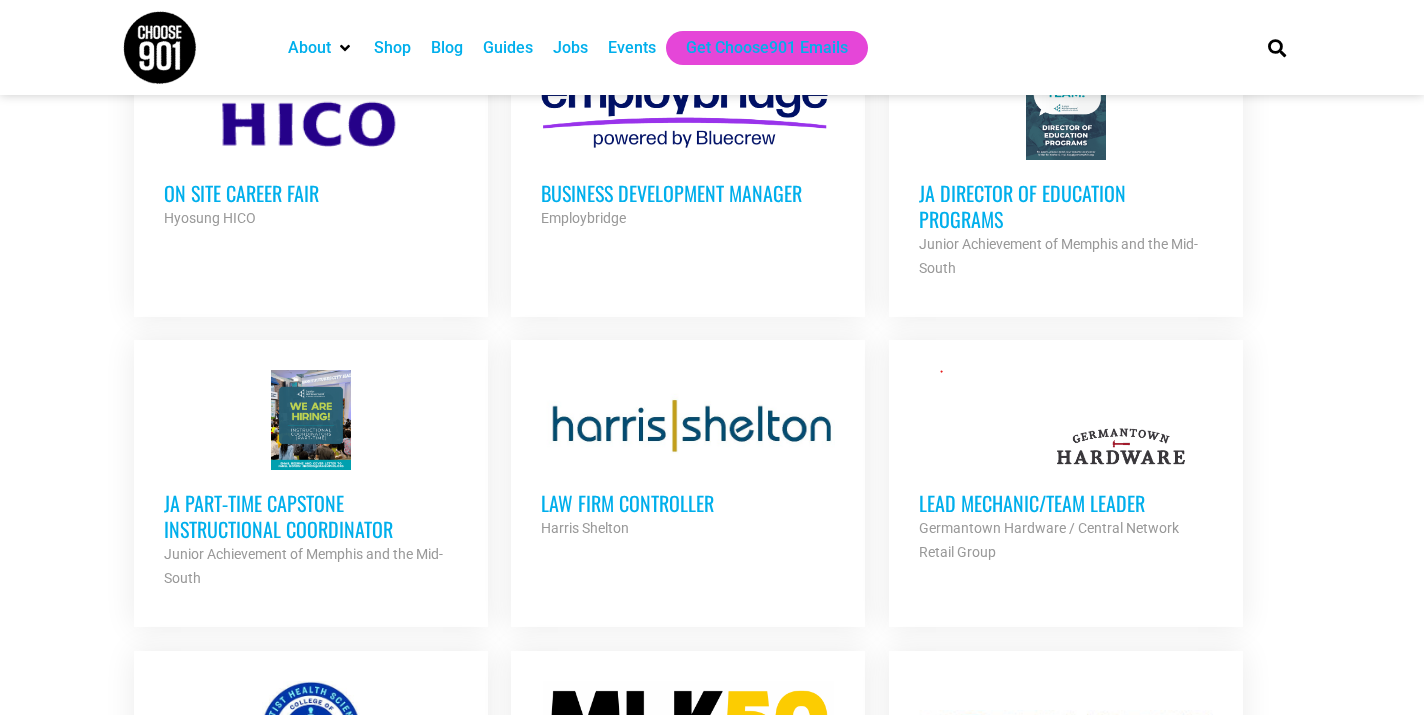 click on "JA Part‐time Capstone Instructional Coordinator" at bounding box center (311, 516) 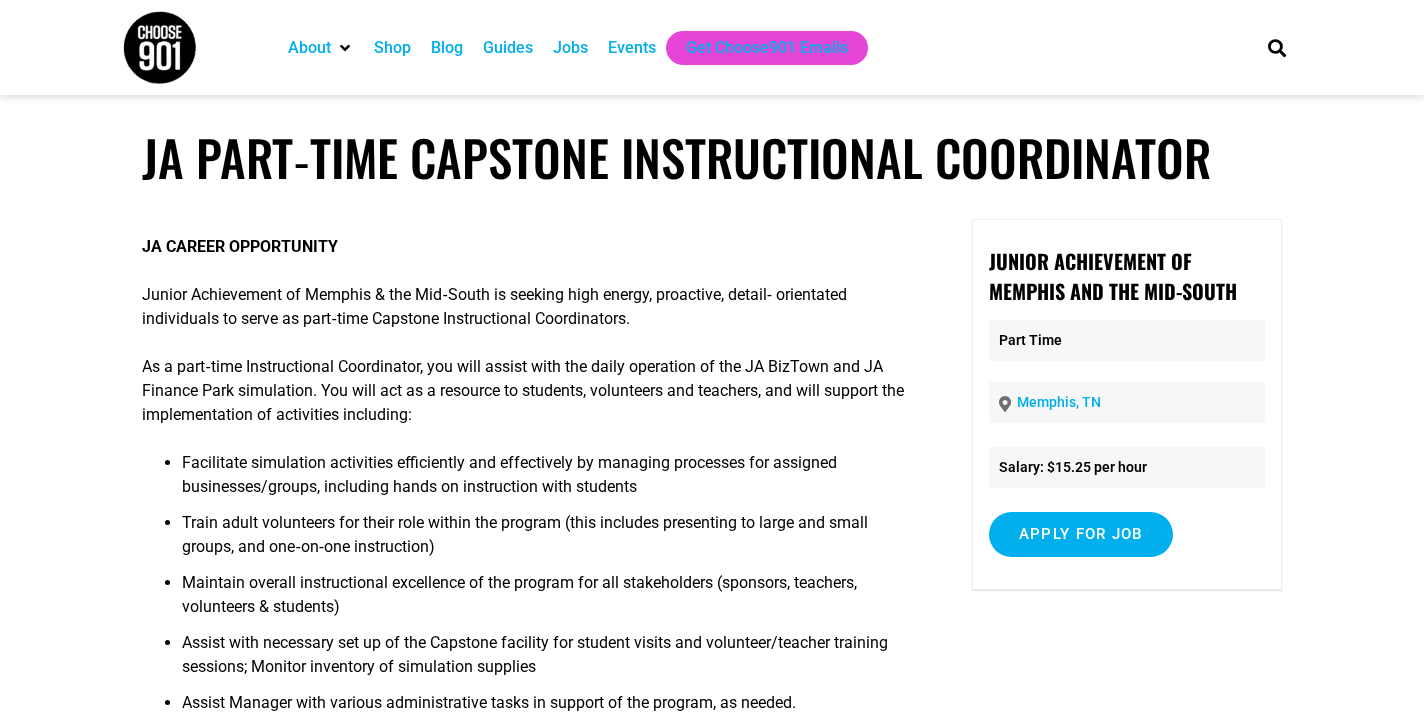 scroll, scrollTop: 0, scrollLeft: 0, axis: both 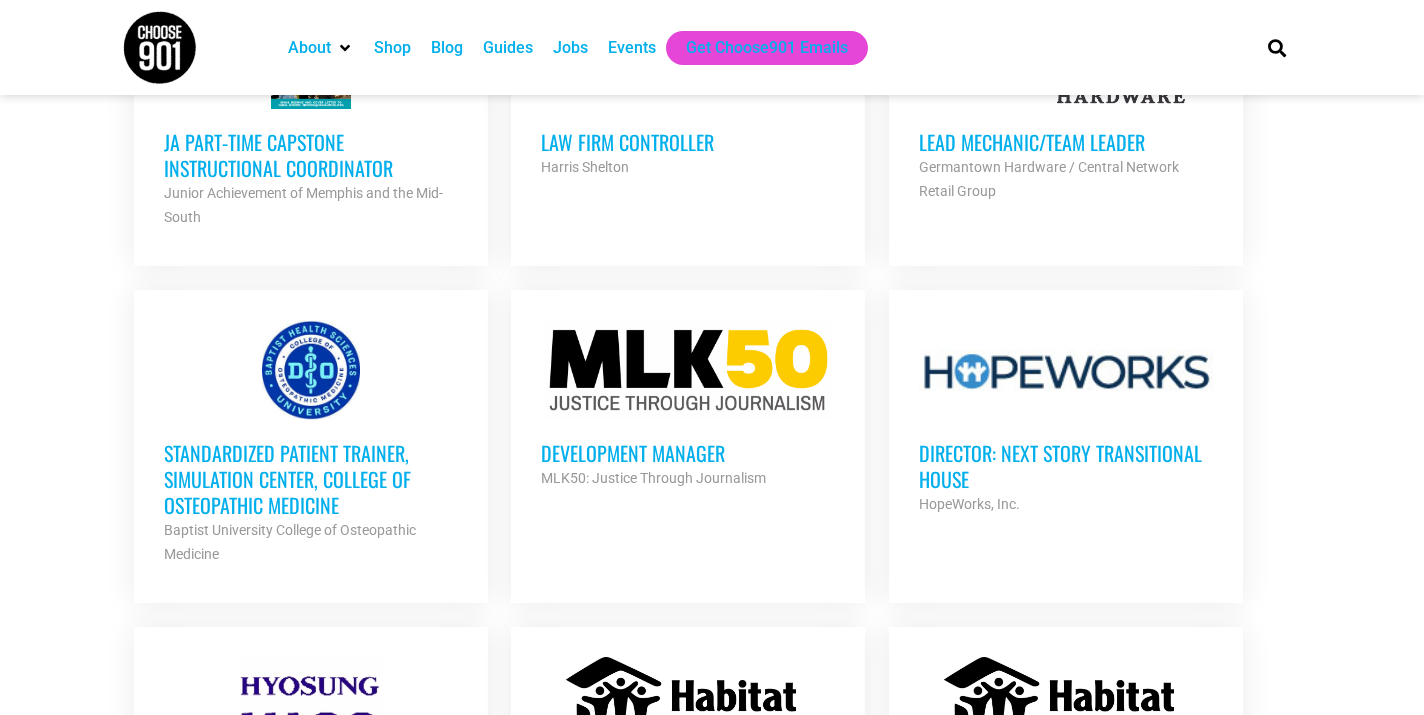 click on "Director: Next Story Transitional House" at bounding box center (1066, 466) 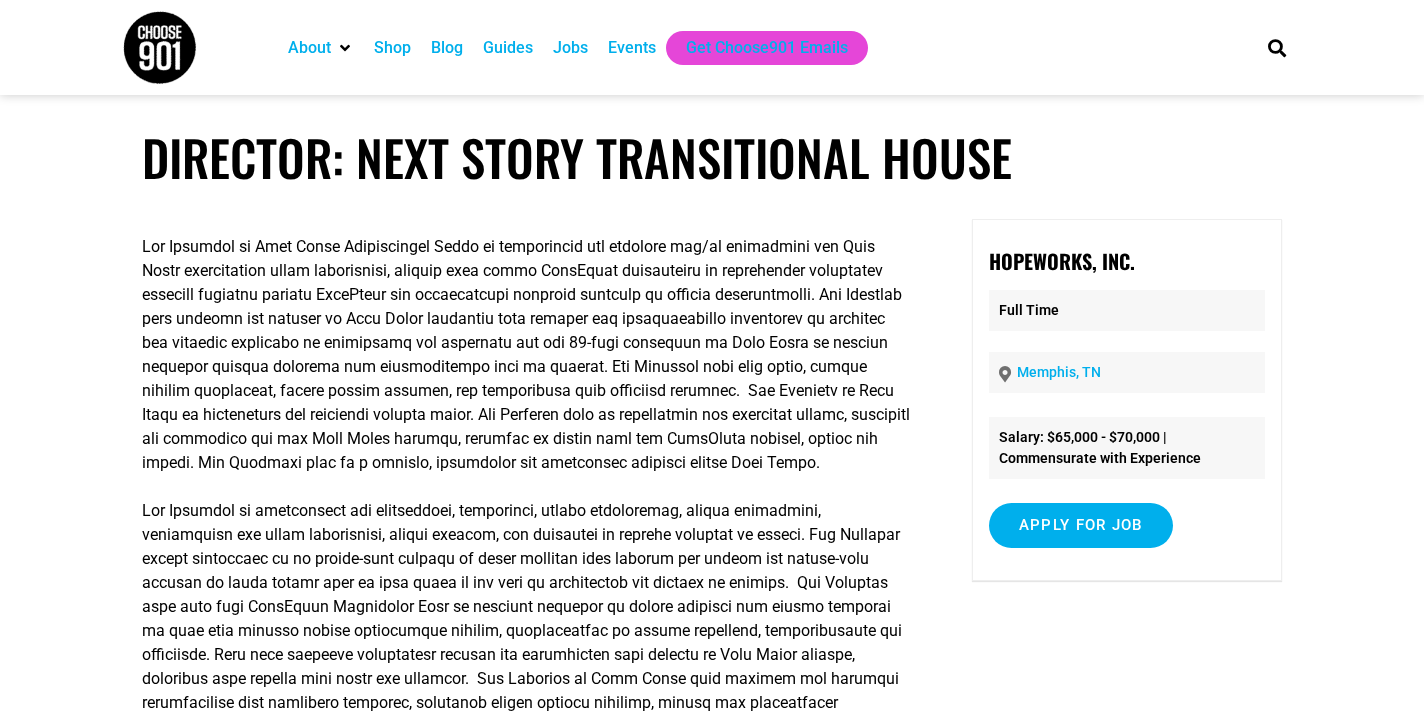 scroll, scrollTop: 0, scrollLeft: 0, axis: both 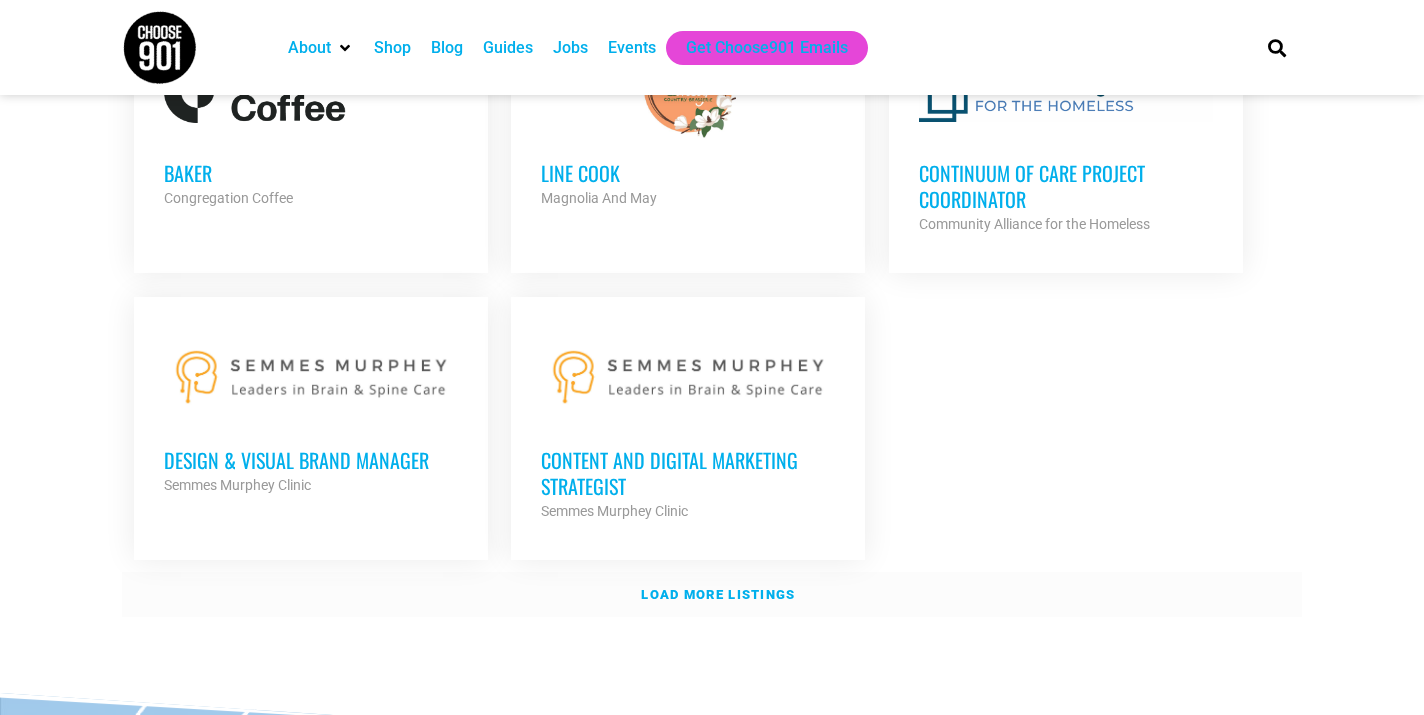 click on "Load more listings" at bounding box center [718, 594] 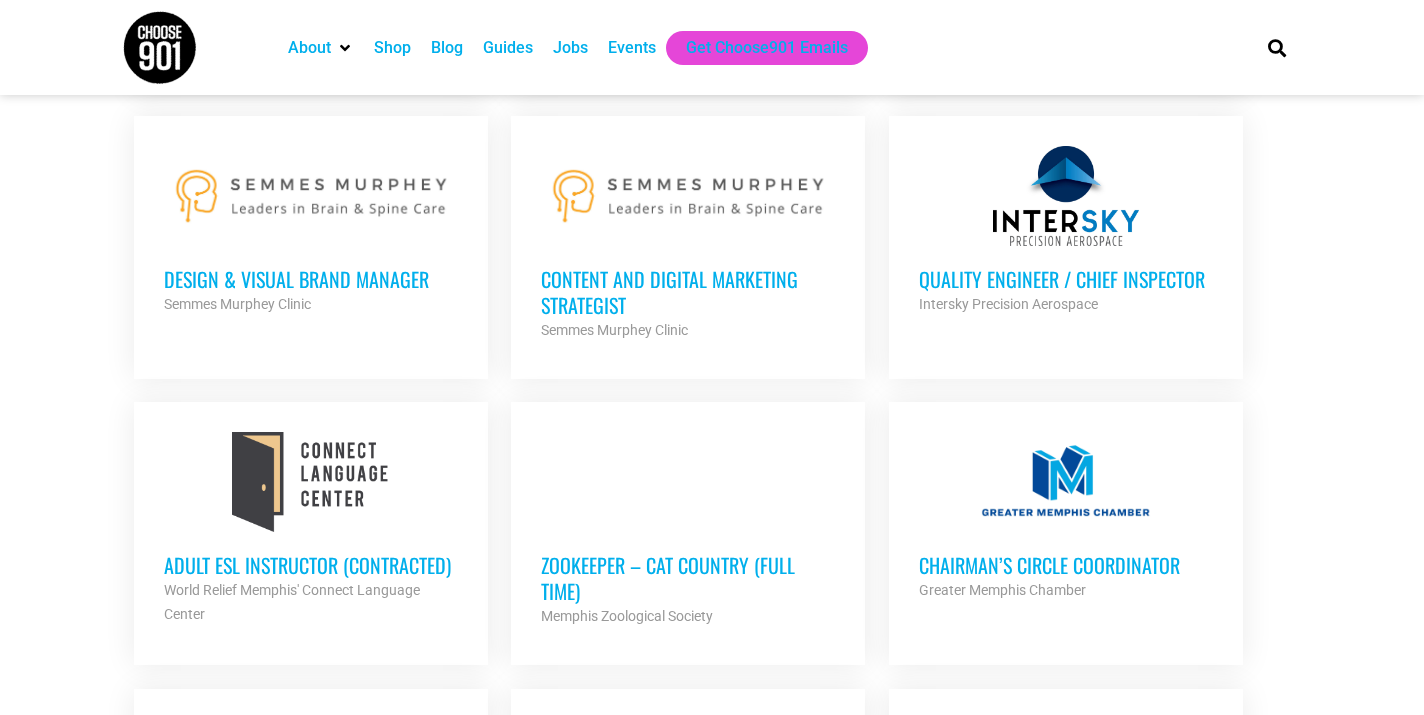 scroll, scrollTop: 2635, scrollLeft: 0, axis: vertical 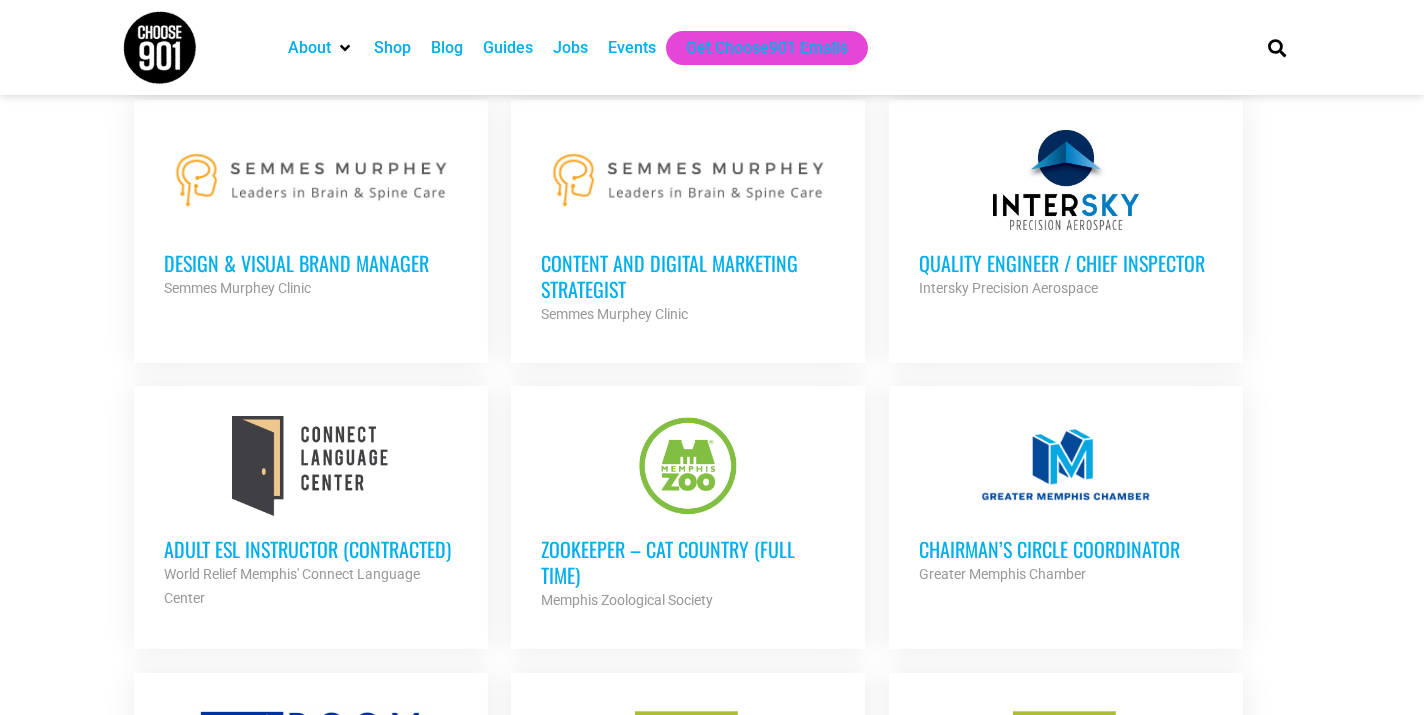 click on "Adult ESL Instructor (Contracted)" at bounding box center (311, 549) 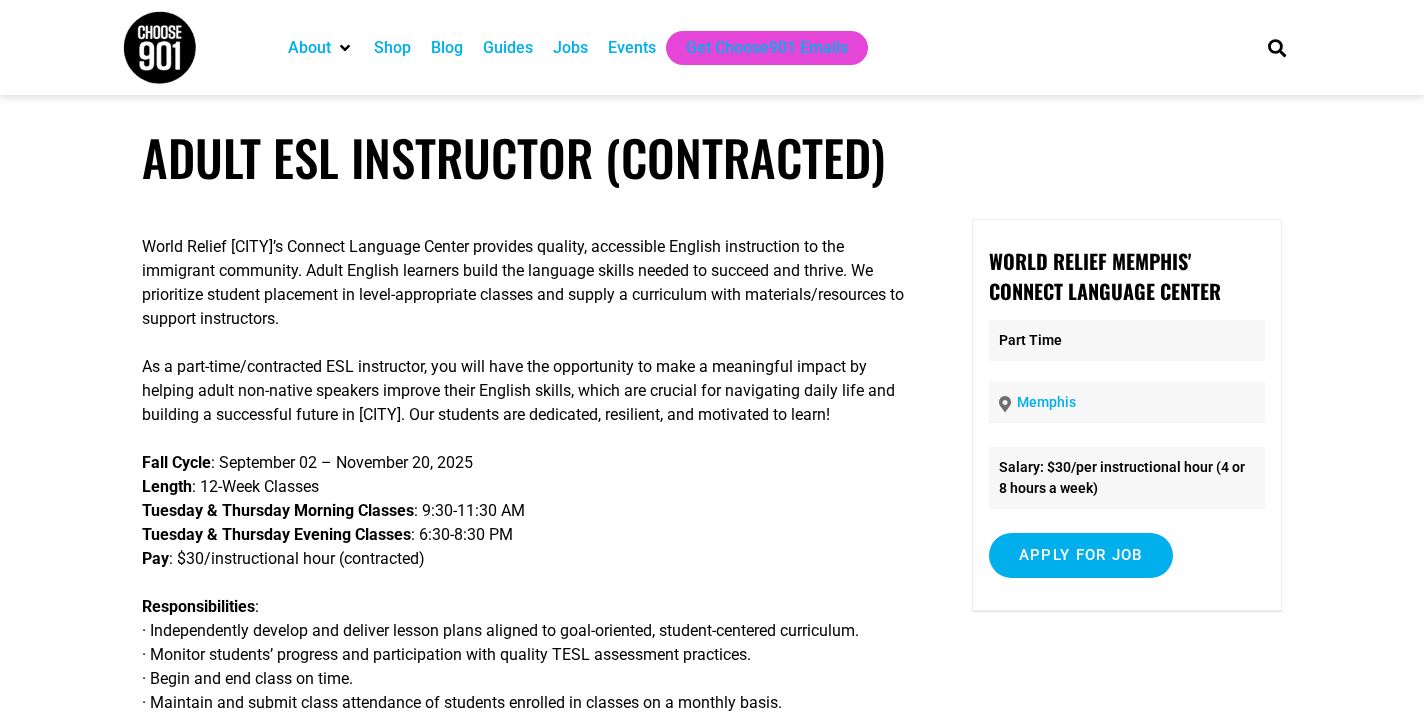 scroll, scrollTop: 0, scrollLeft: 0, axis: both 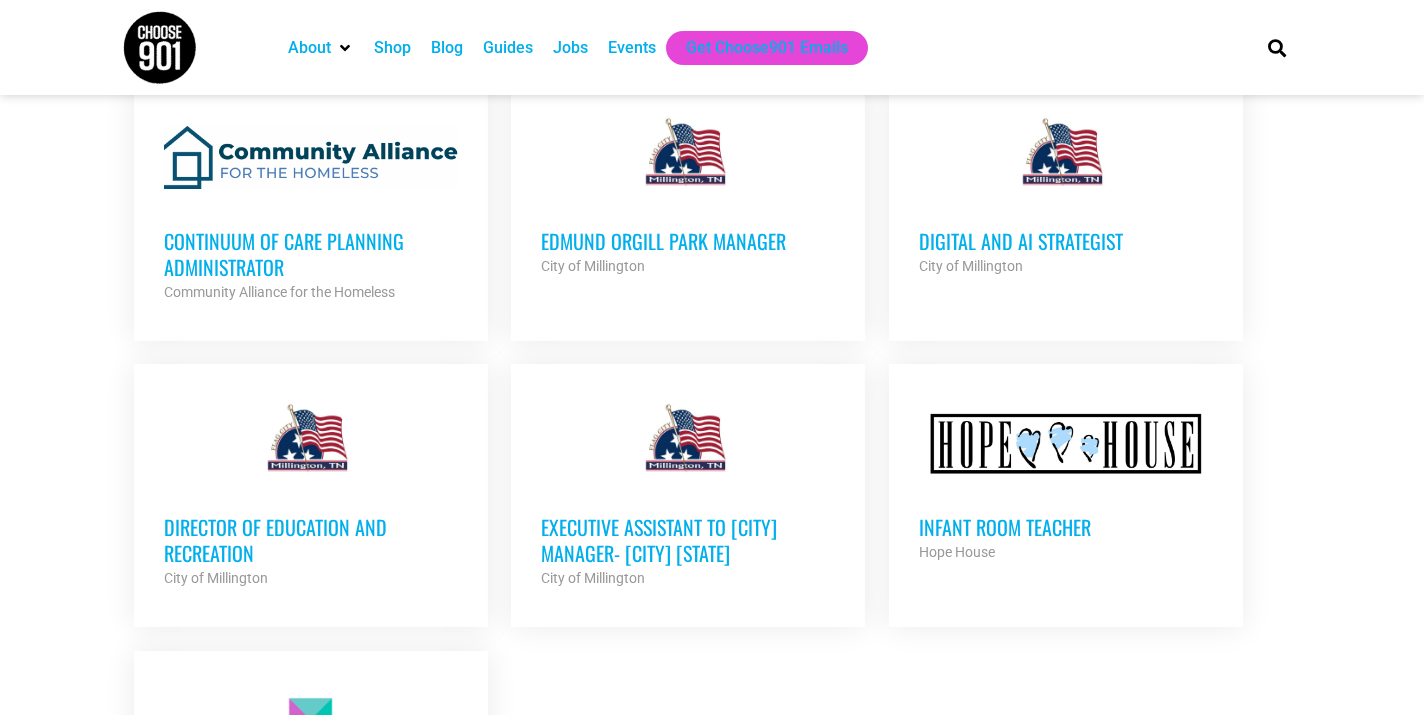 click on "Infant Room Teacher" at bounding box center (1066, 527) 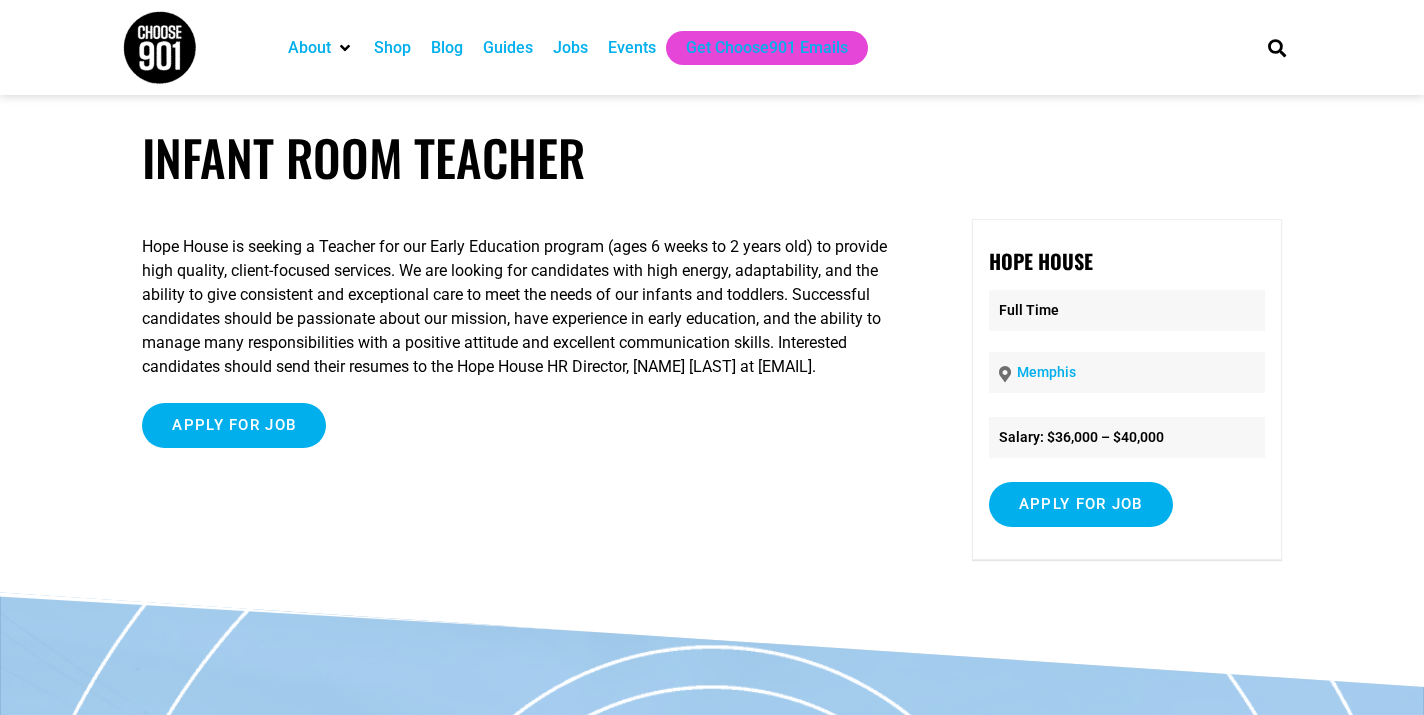 scroll, scrollTop: 0, scrollLeft: 0, axis: both 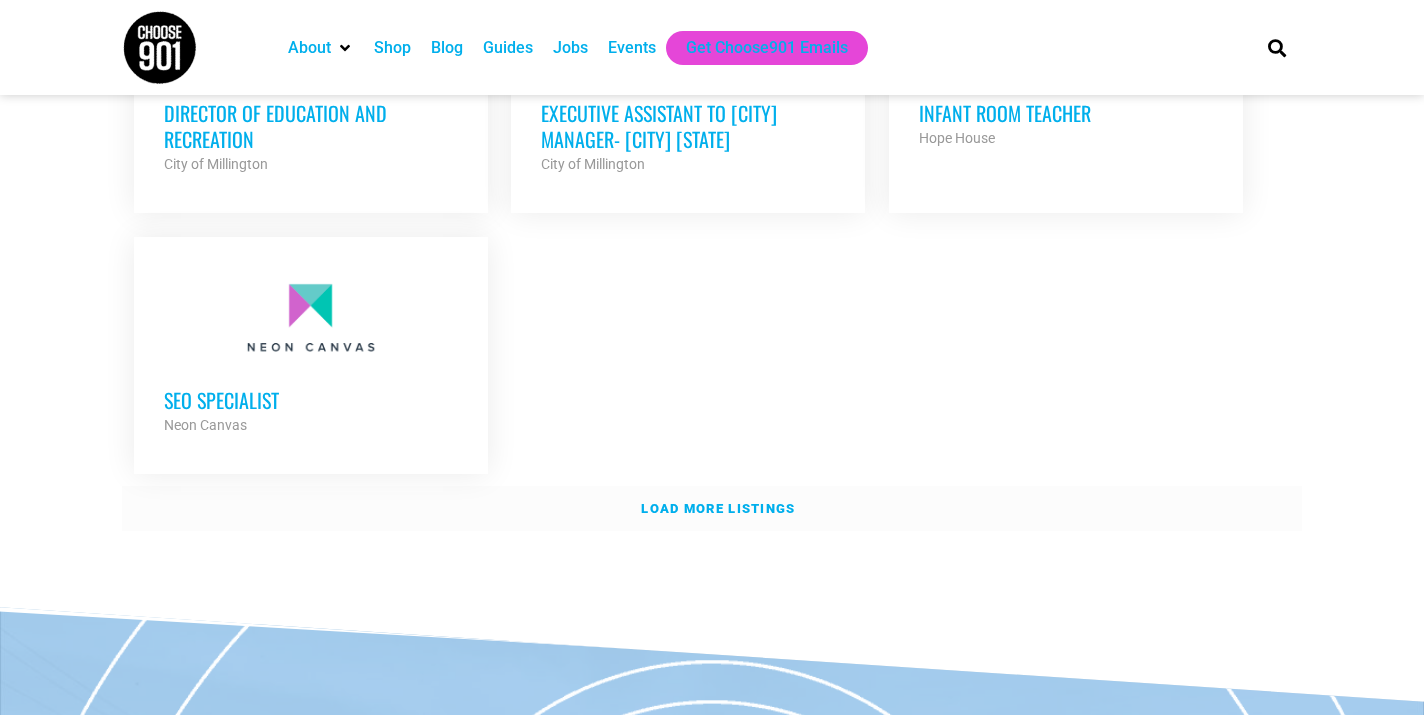 click on "Load more listings" at bounding box center (718, 508) 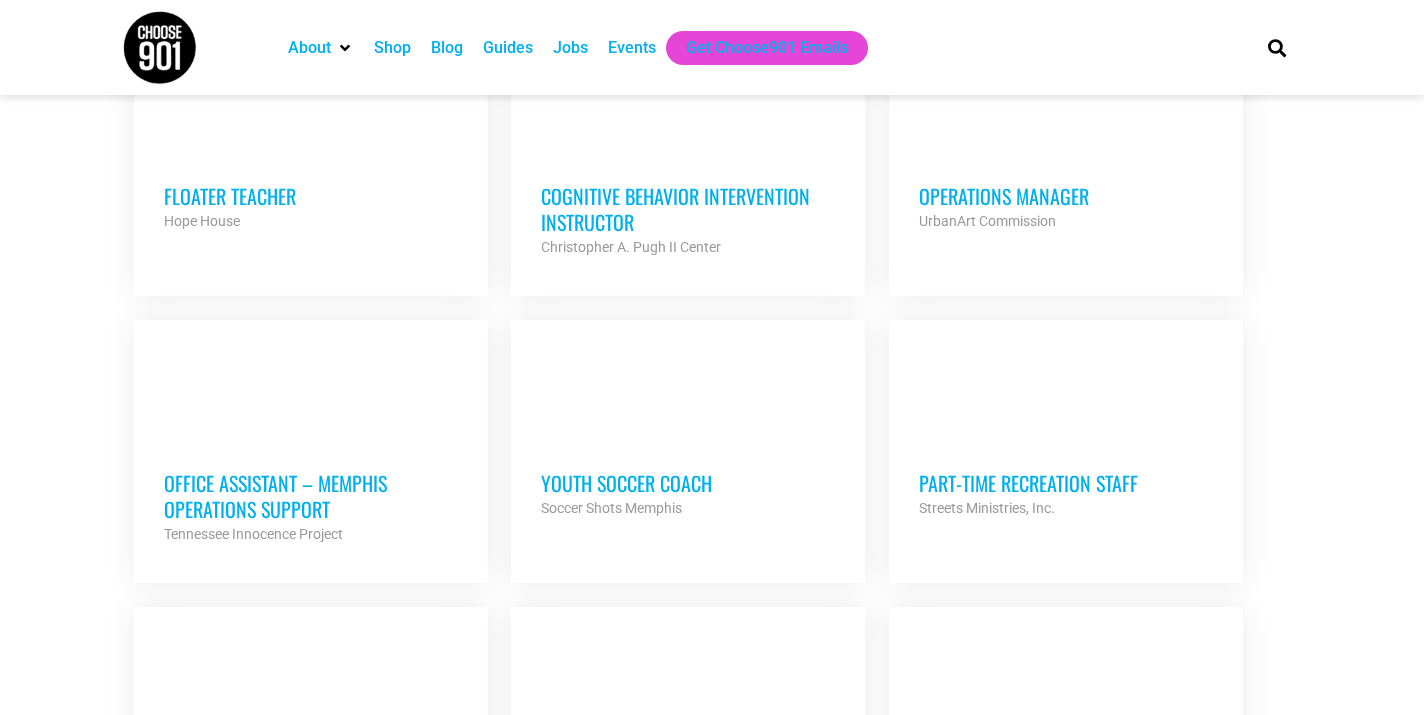 scroll, scrollTop: 5030, scrollLeft: 0, axis: vertical 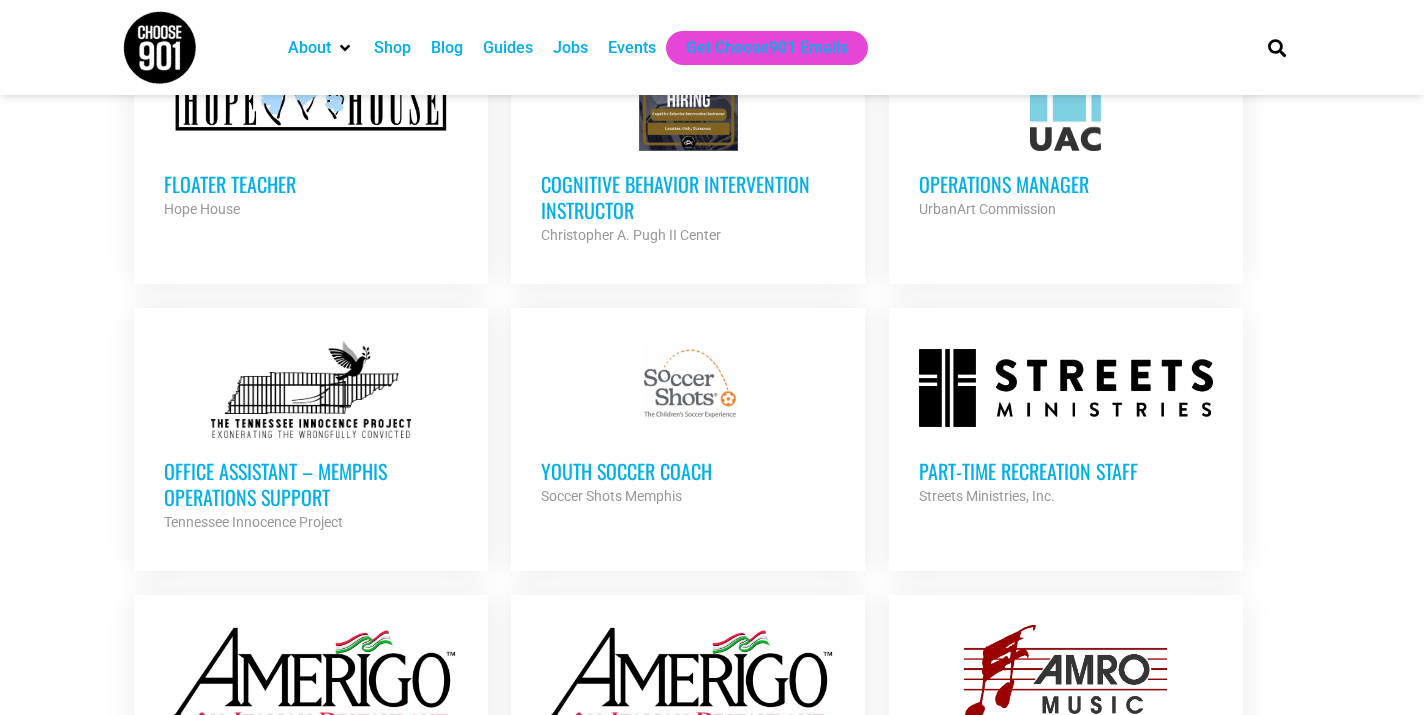click at bounding box center (311, 388) 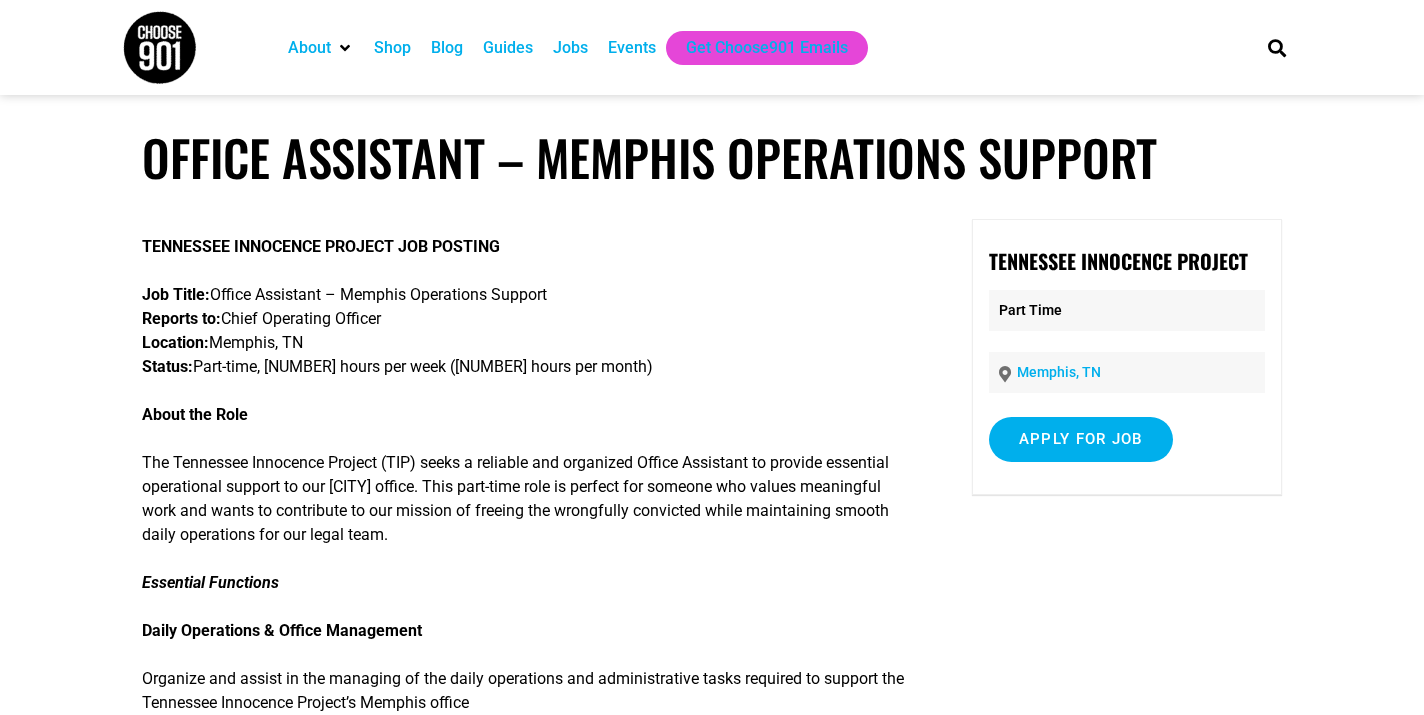 scroll, scrollTop: 0, scrollLeft: 0, axis: both 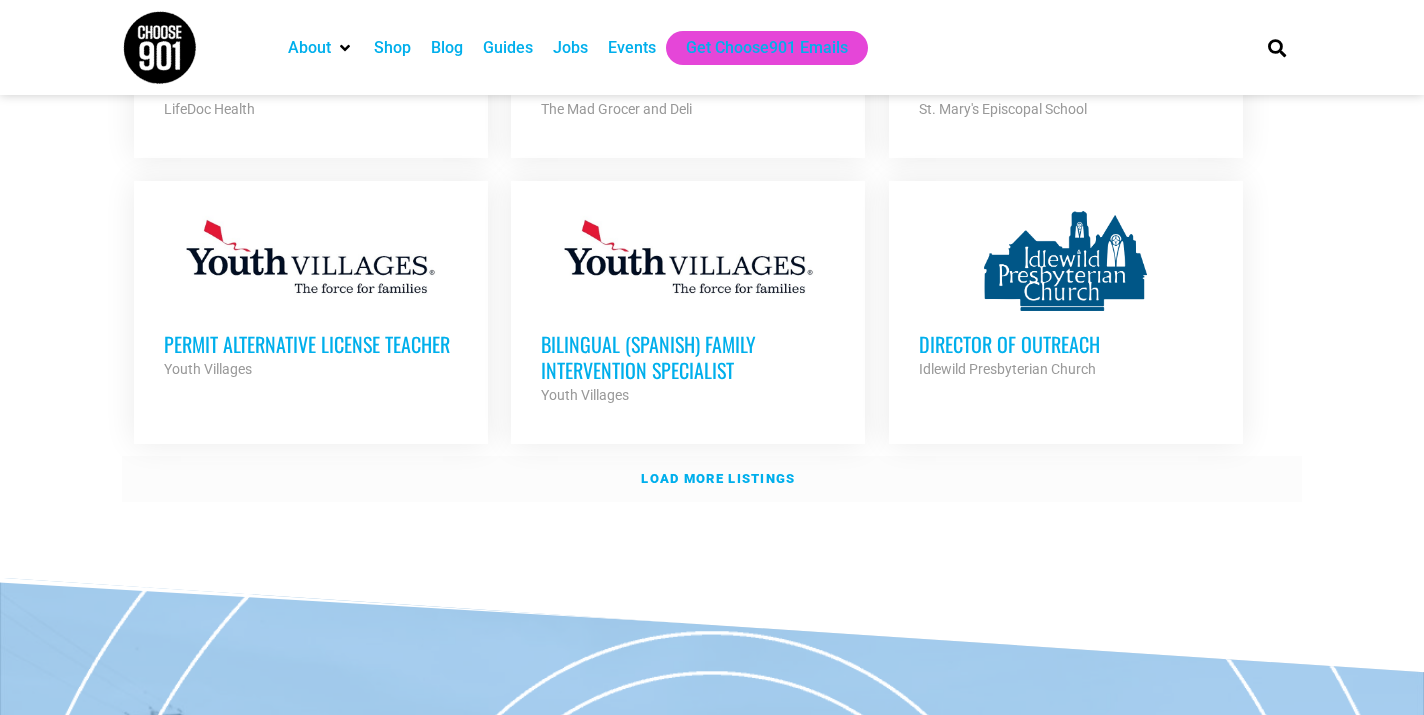 click on "Load more listings" at bounding box center (718, 478) 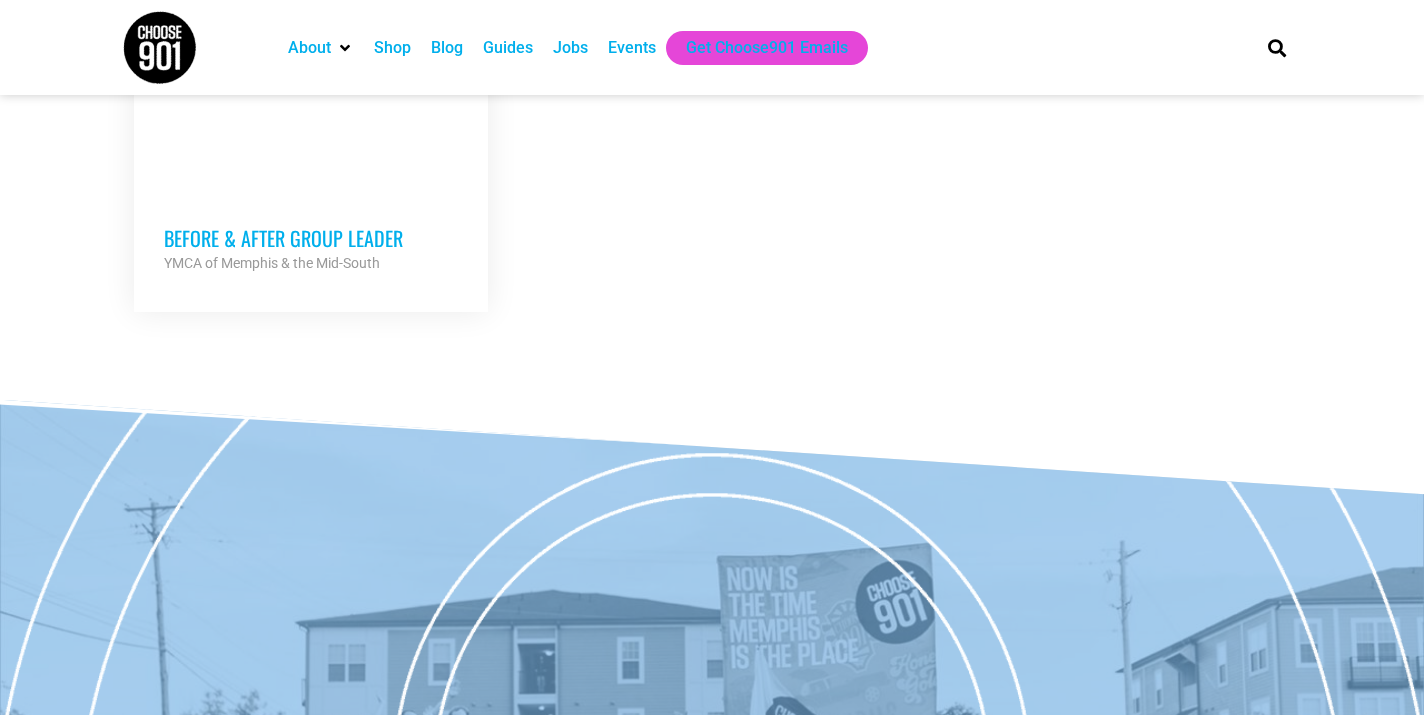scroll, scrollTop: 7975, scrollLeft: 0, axis: vertical 